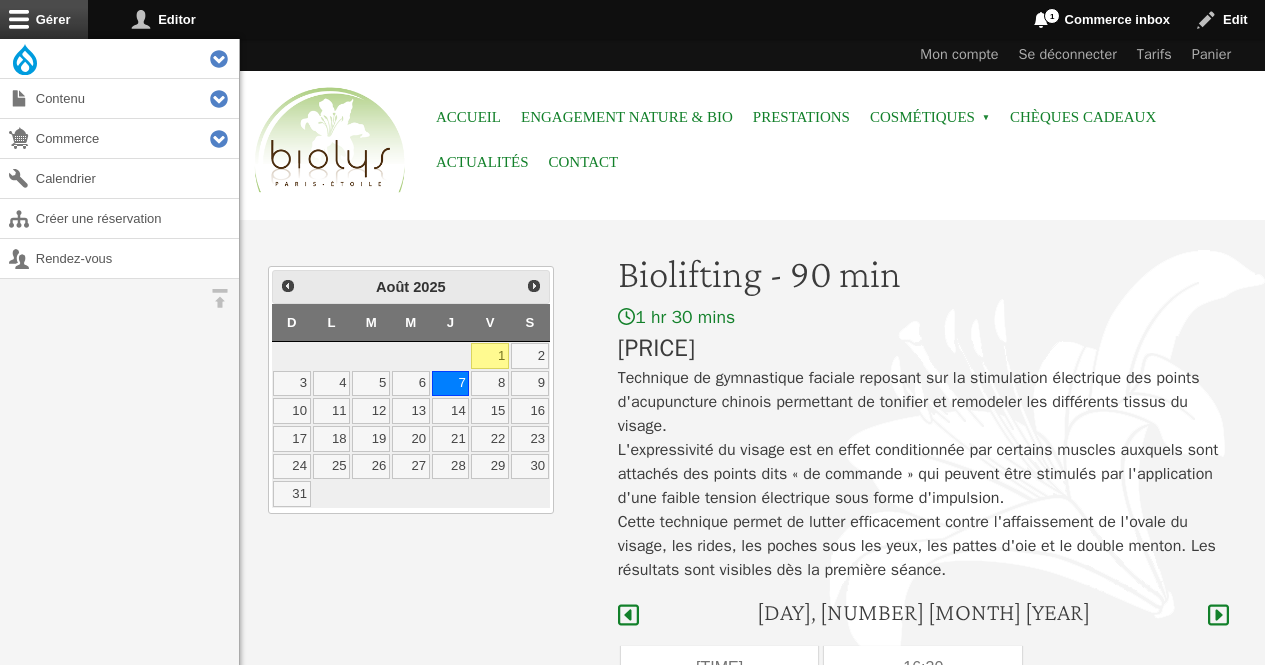 scroll, scrollTop: 597, scrollLeft: 0, axis: vertical 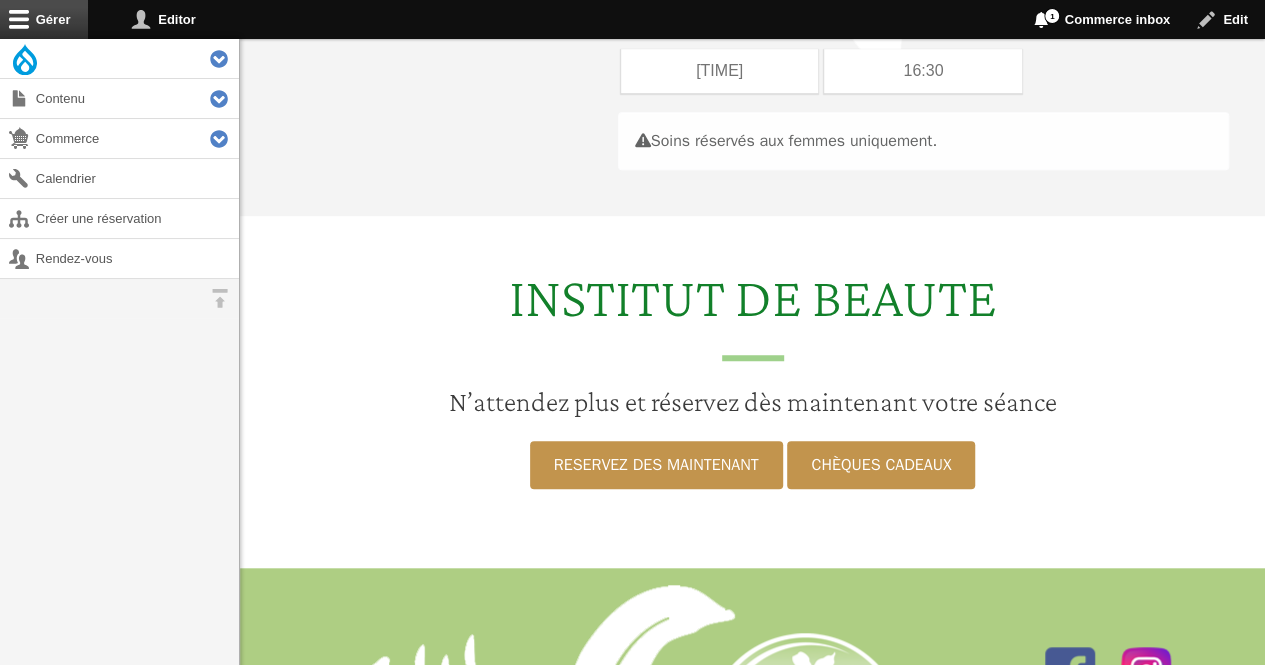 click on "16:00" at bounding box center [720, 71] 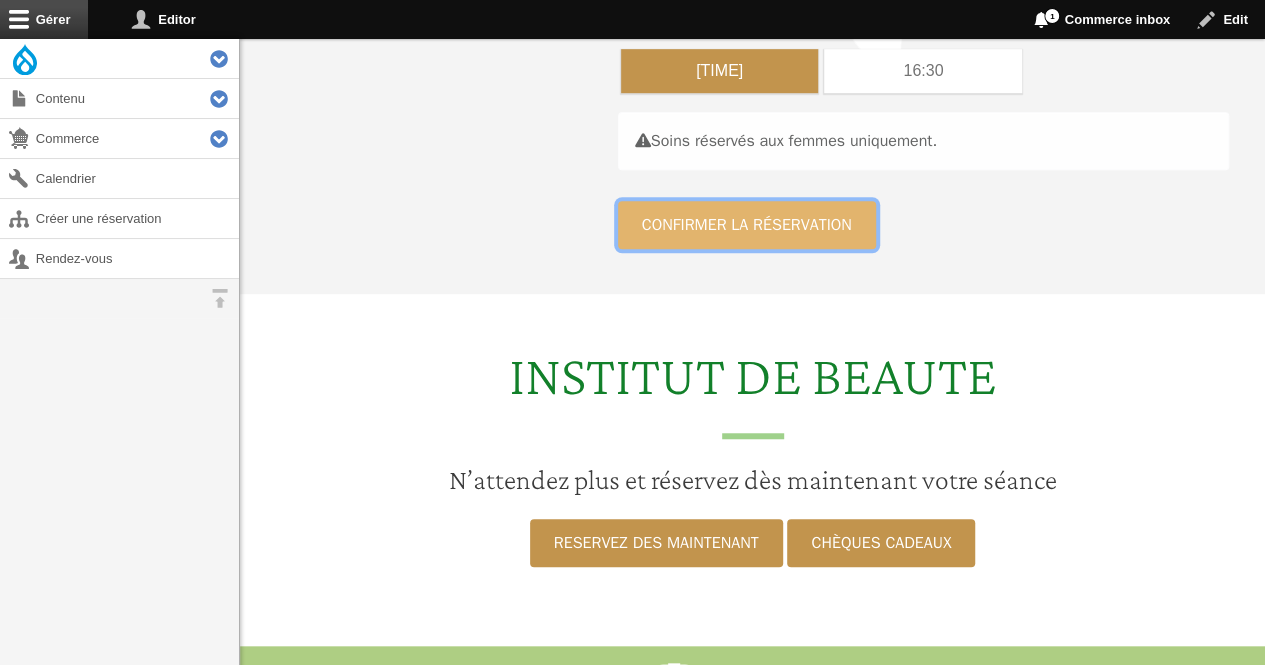 click on "Confirmer la réservation" at bounding box center [747, 225] 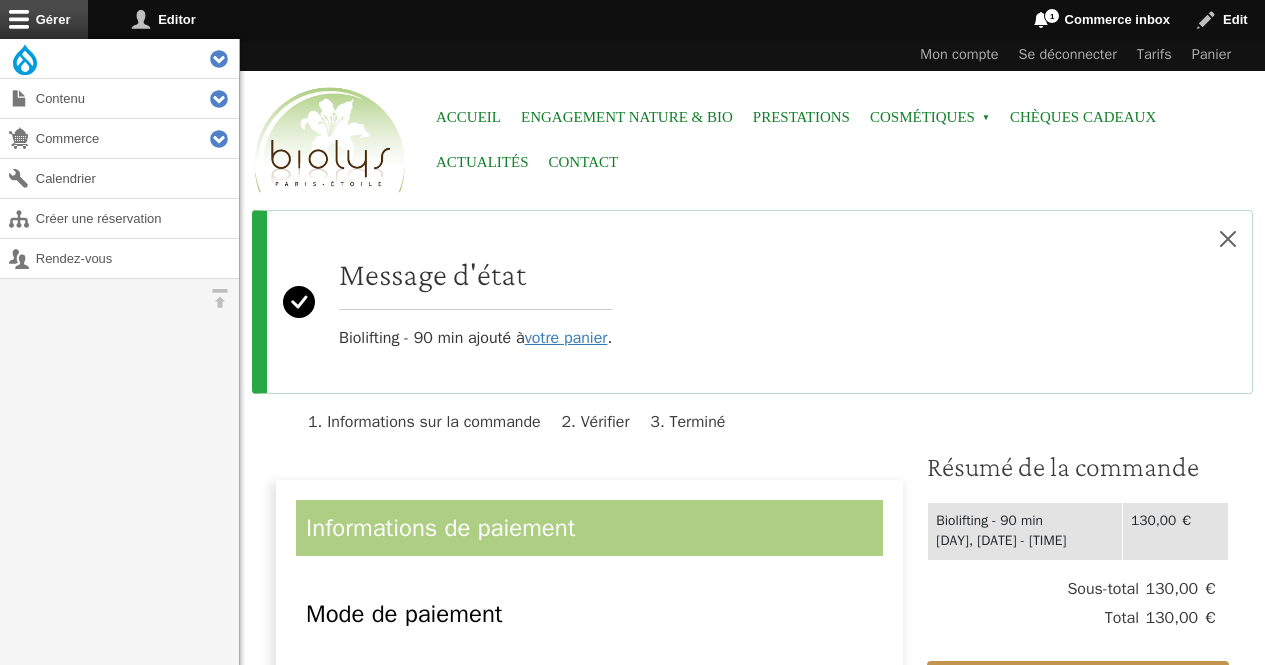 scroll, scrollTop: 0, scrollLeft: 0, axis: both 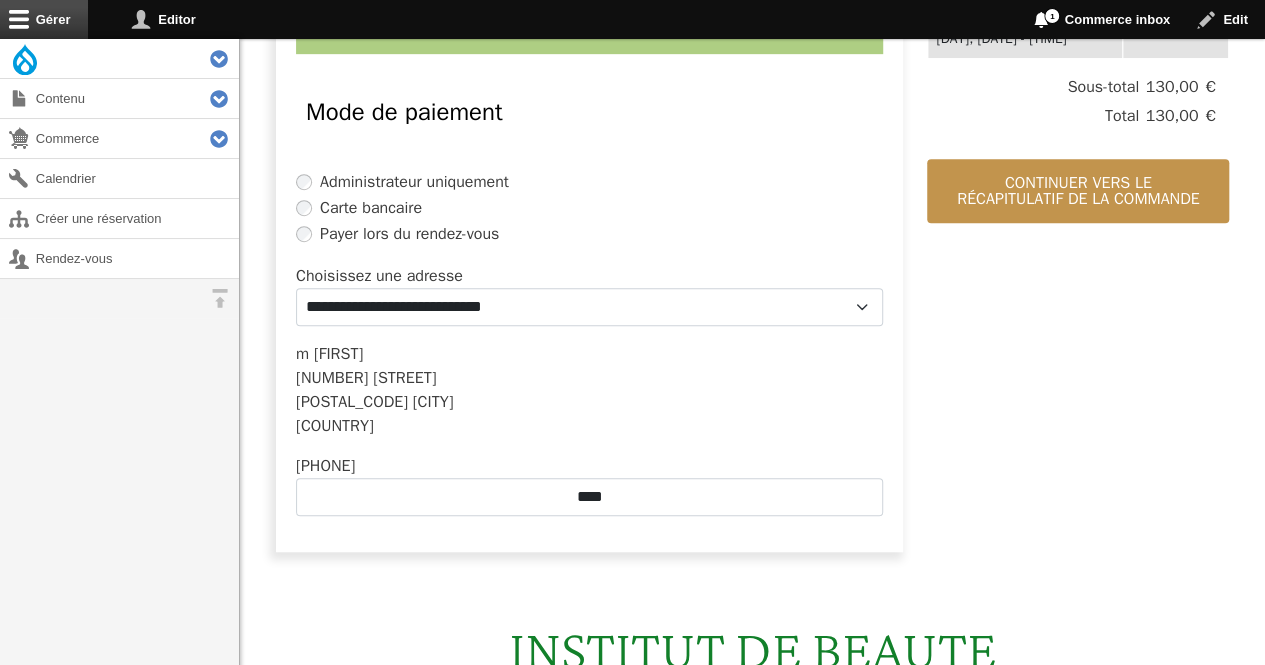 drag, startPoint x: 1273, startPoint y: 63, endPoint x: 1265, endPoint y: 221, distance: 158.20241 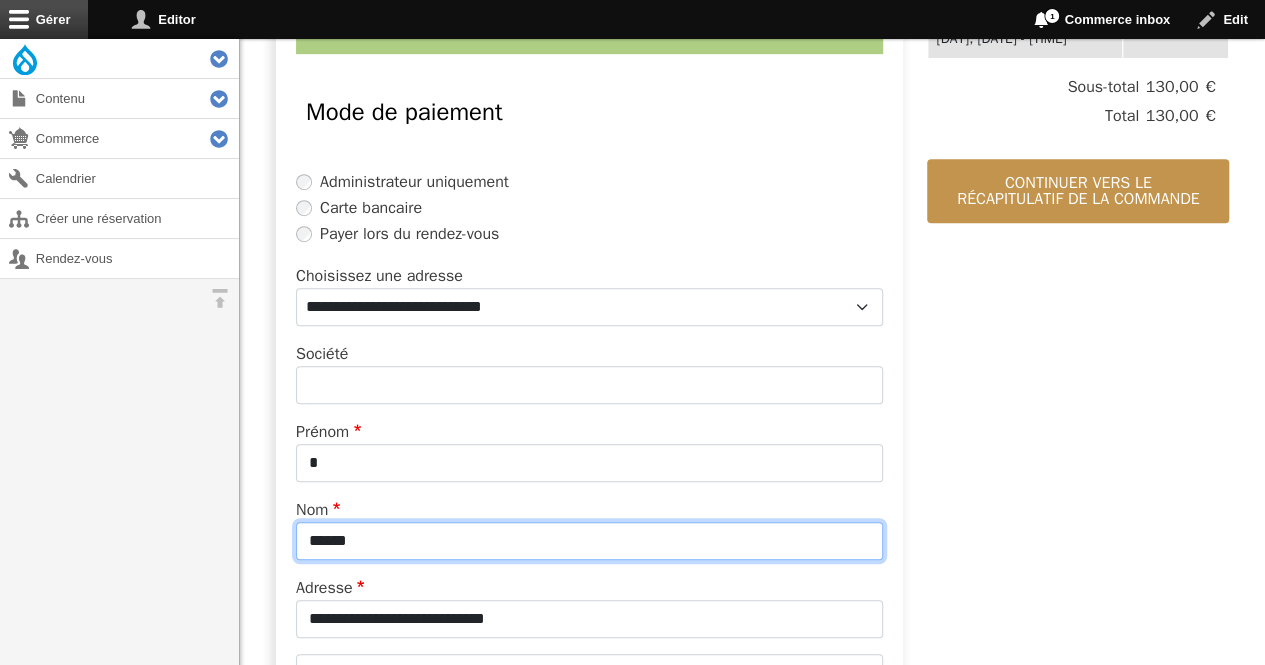 click on "******" at bounding box center [589, 541] 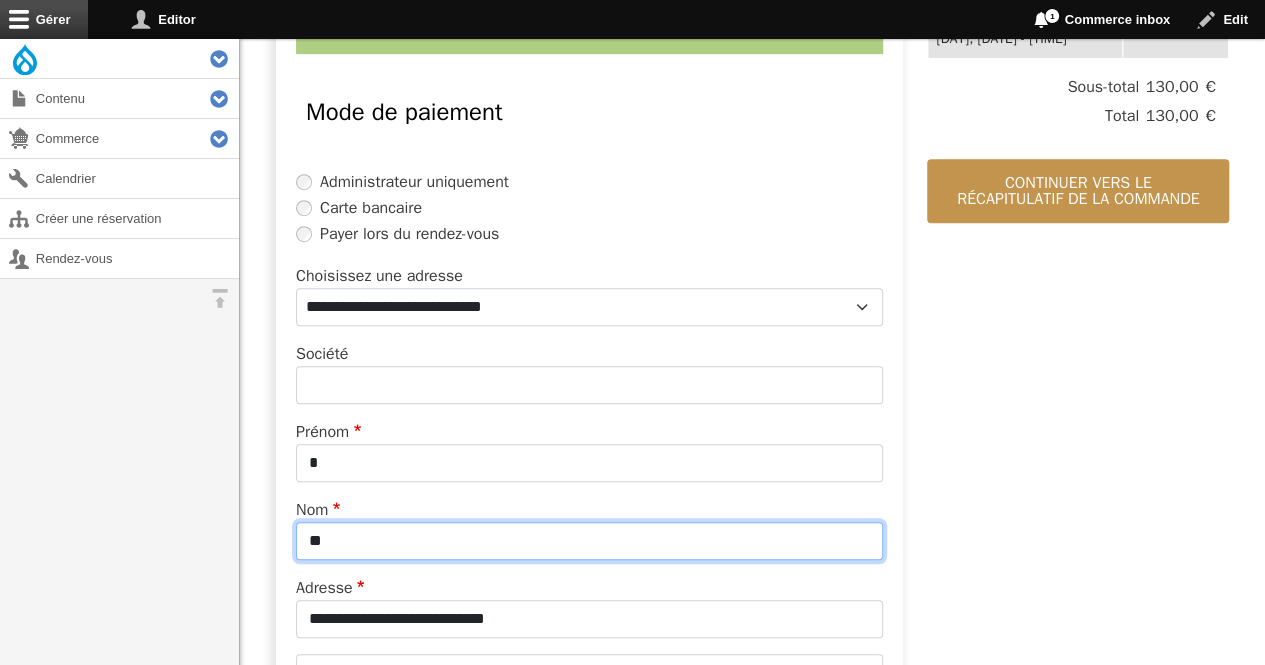 type on "*" 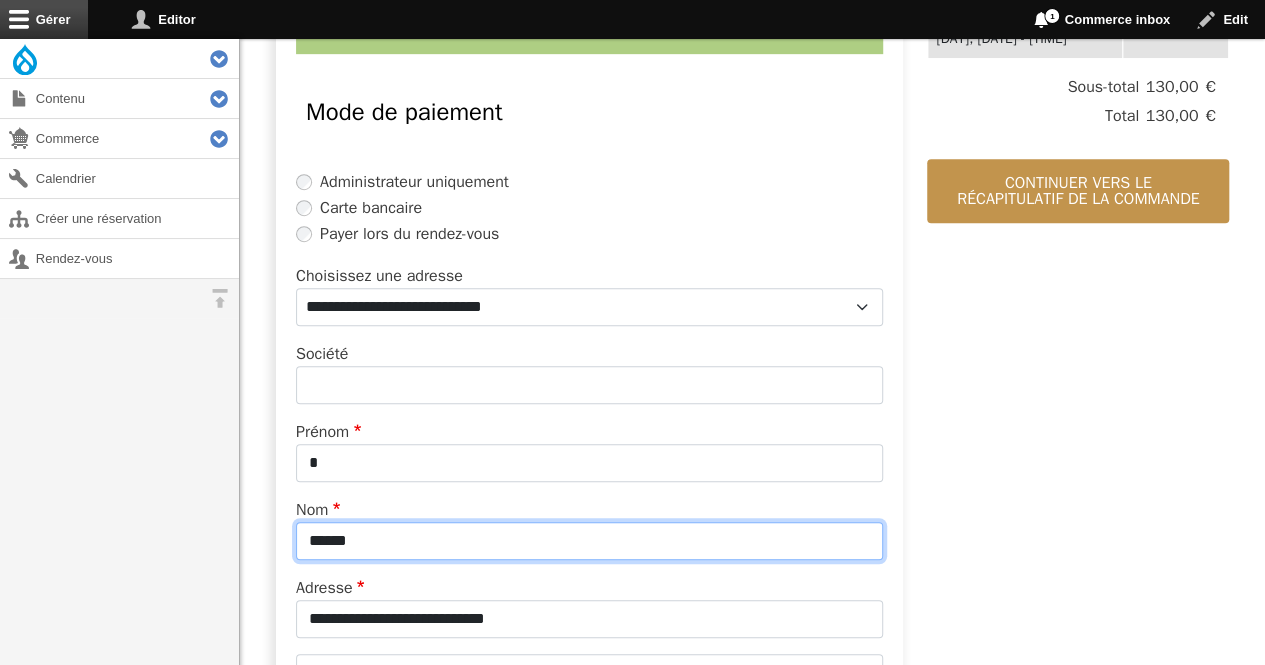 type on "*******" 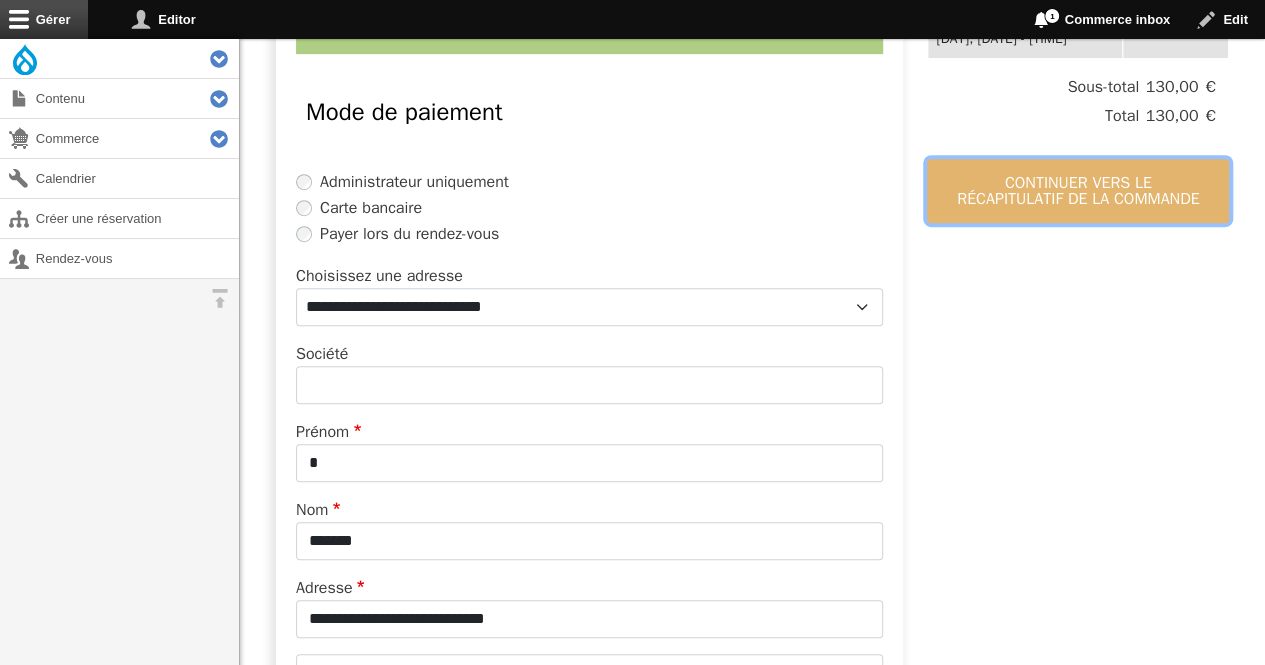 click on "Continuer vers le récapitulatif de la commande" at bounding box center [1078, 191] 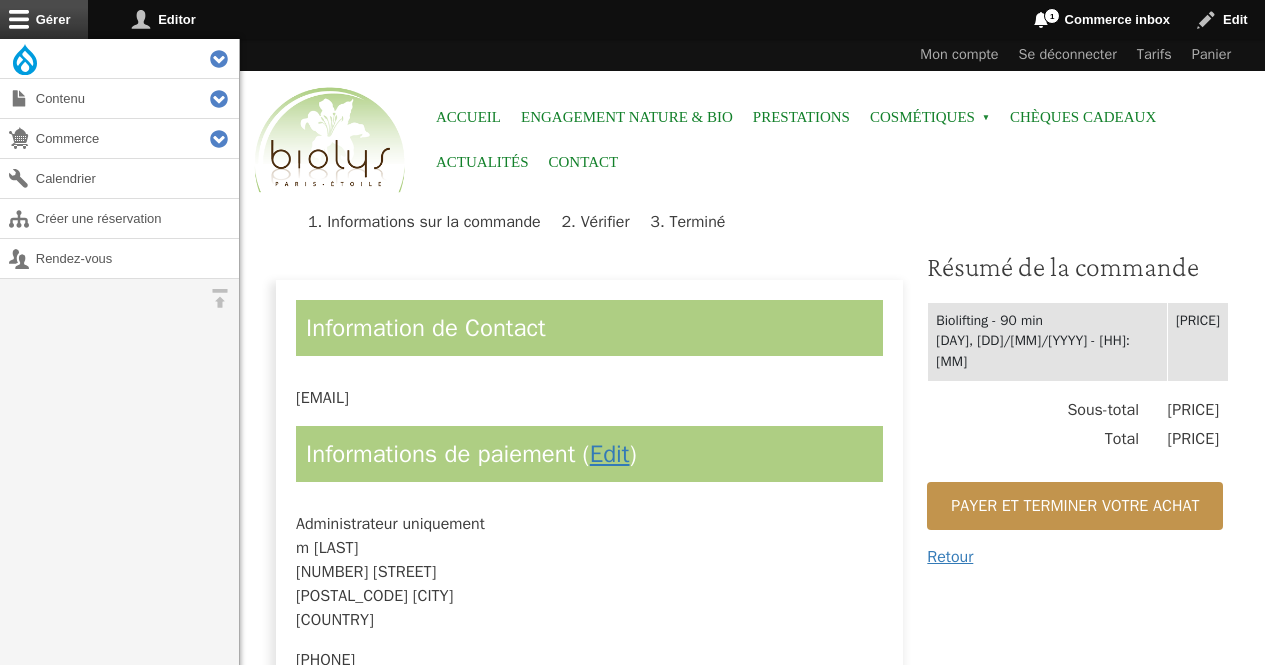 scroll, scrollTop: 0, scrollLeft: 0, axis: both 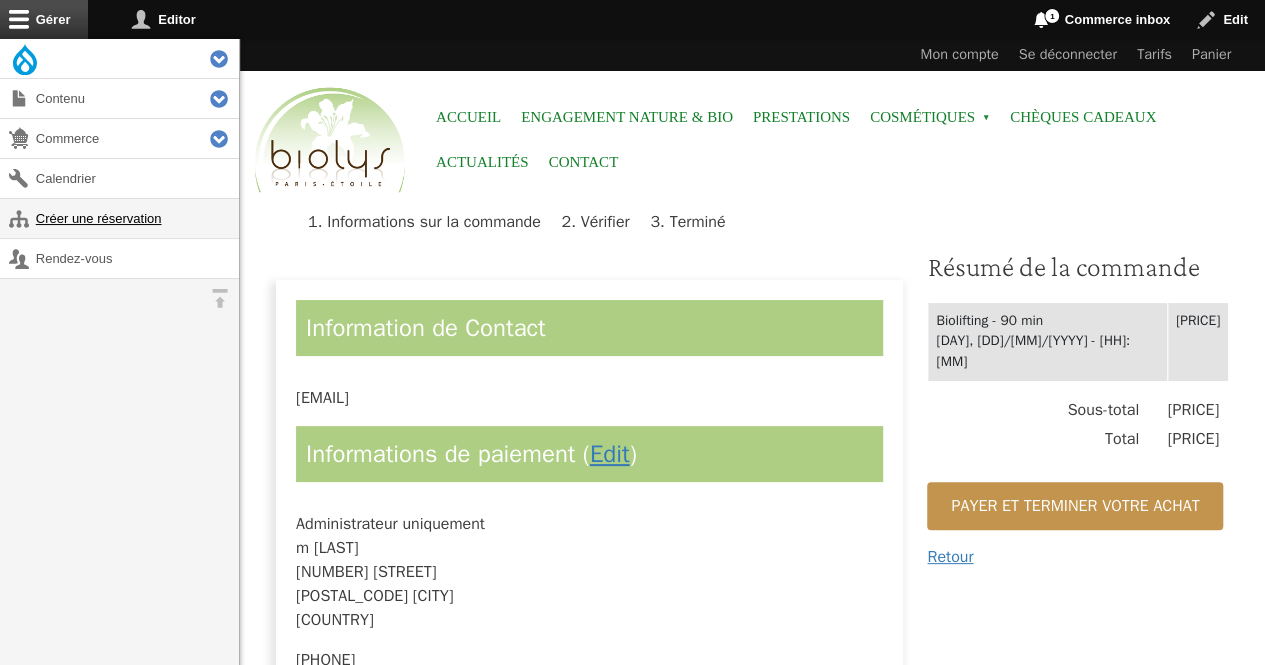 click on "Créer une réservation" at bounding box center [119, 218] 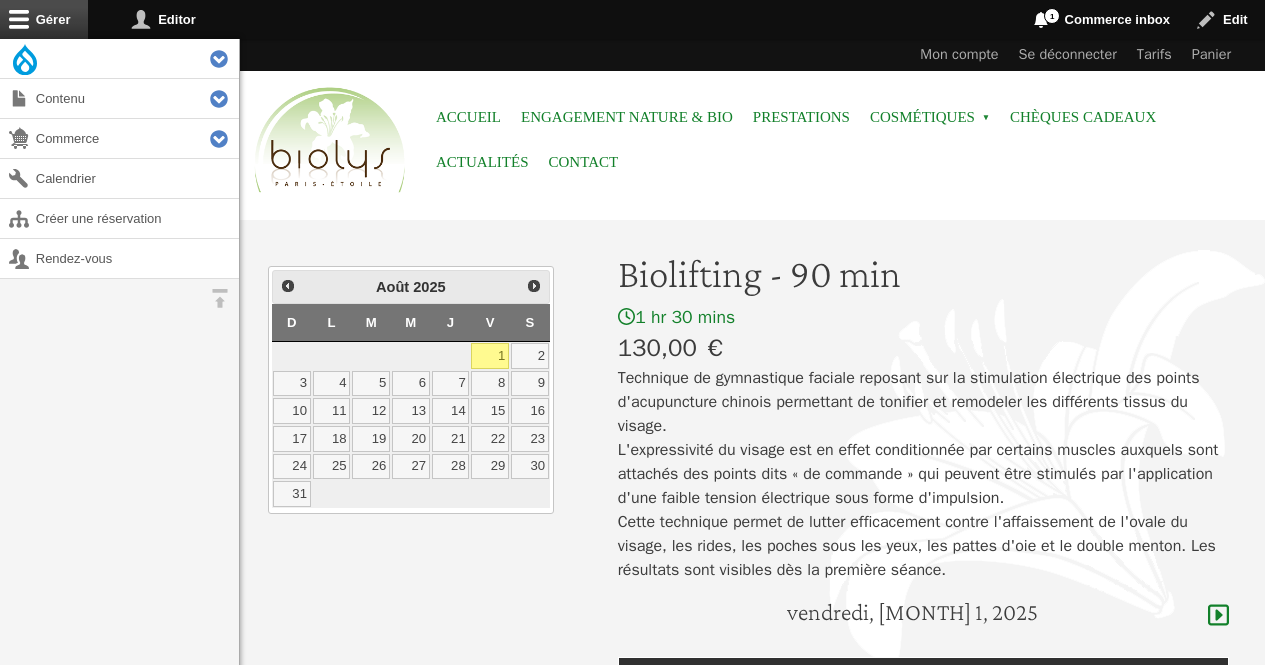 scroll, scrollTop: 0, scrollLeft: 0, axis: both 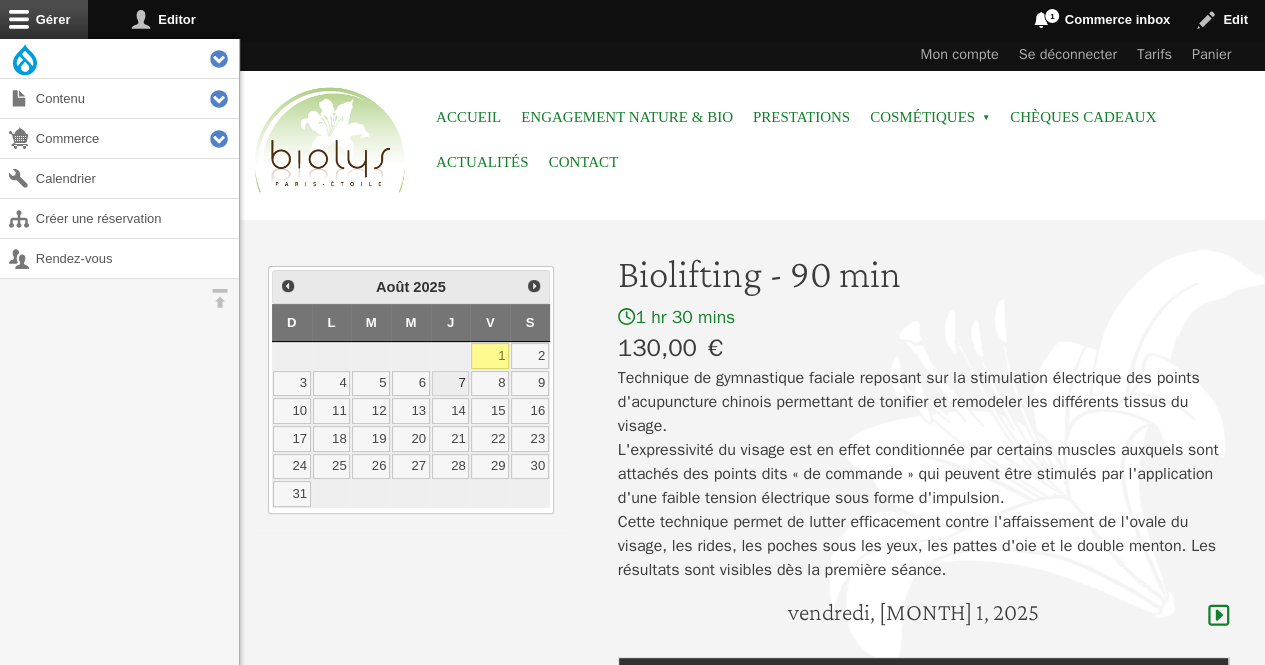 click on "7" at bounding box center [451, 384] 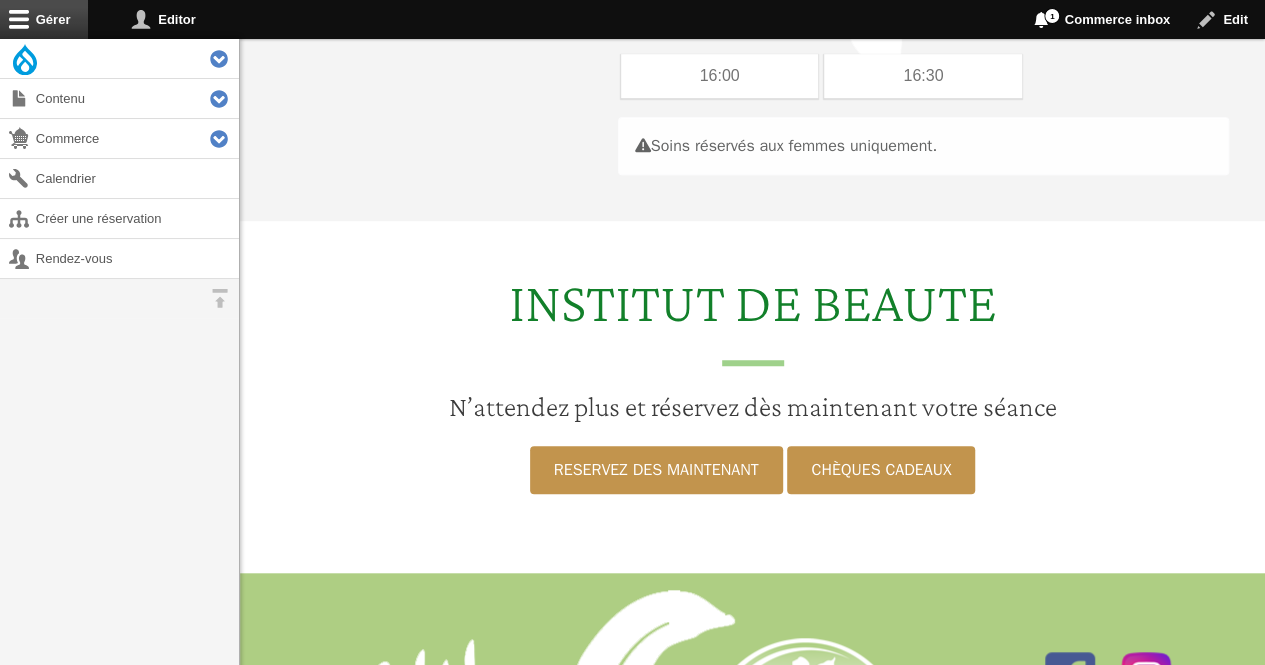 scroll, scrollTop: 597, scrollLeft: 0, axis: vertical 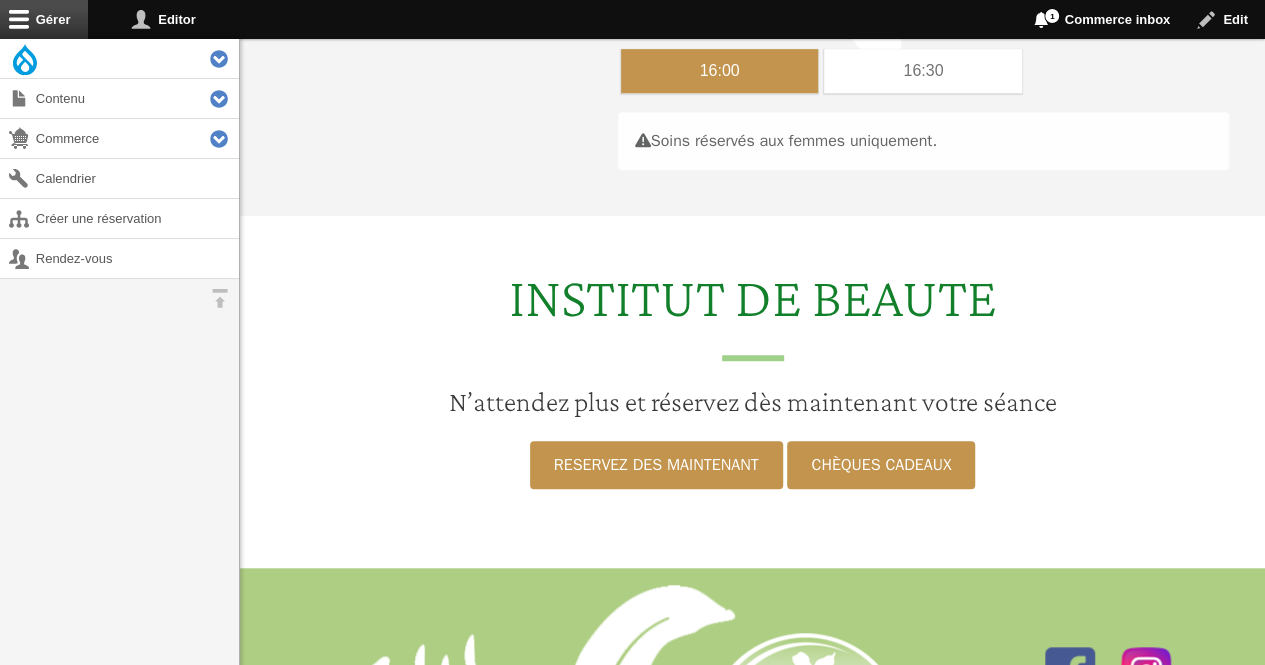 click on "16:00" at bounding box center [720, 71] 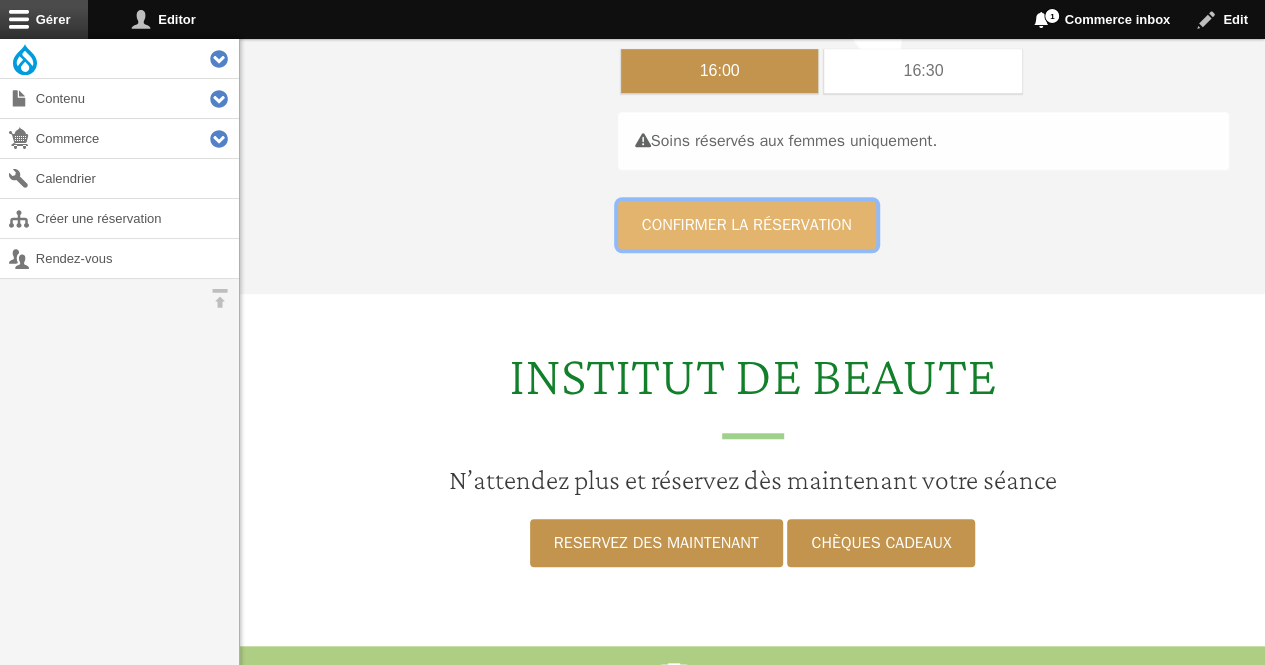 click on "Confirmer la réservation" at bounding box center (747, 225) 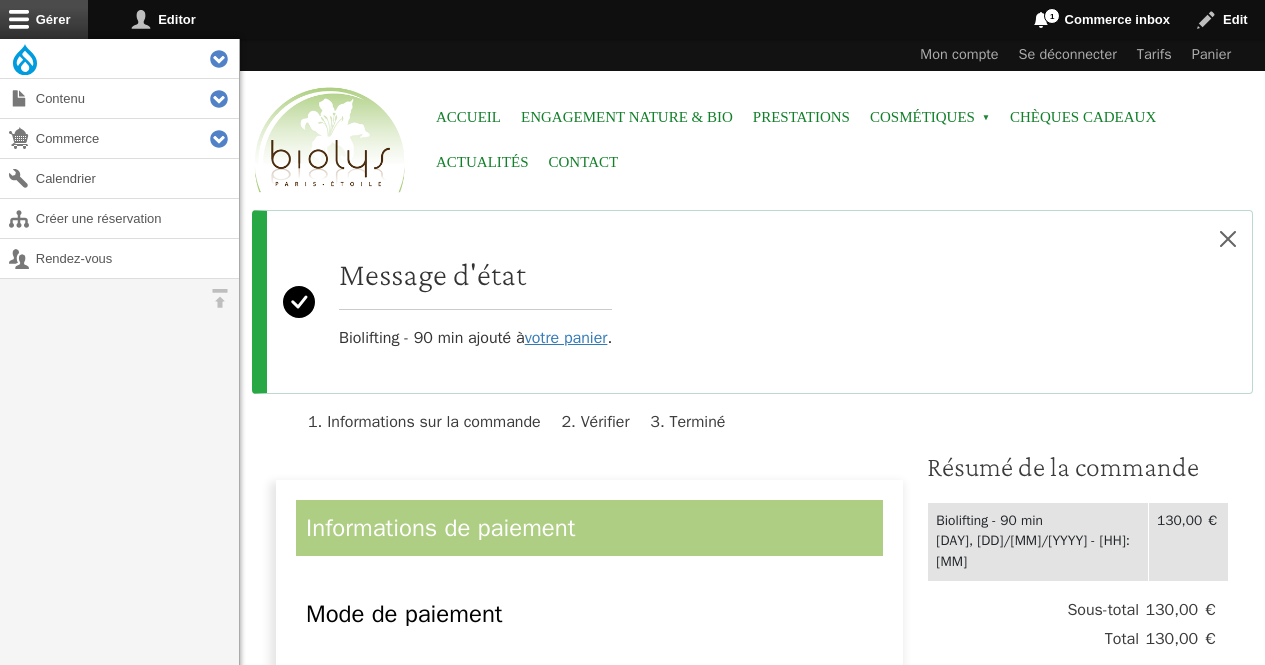 scroll, scrollTop: 0, scrollLeft: 0, axis: both 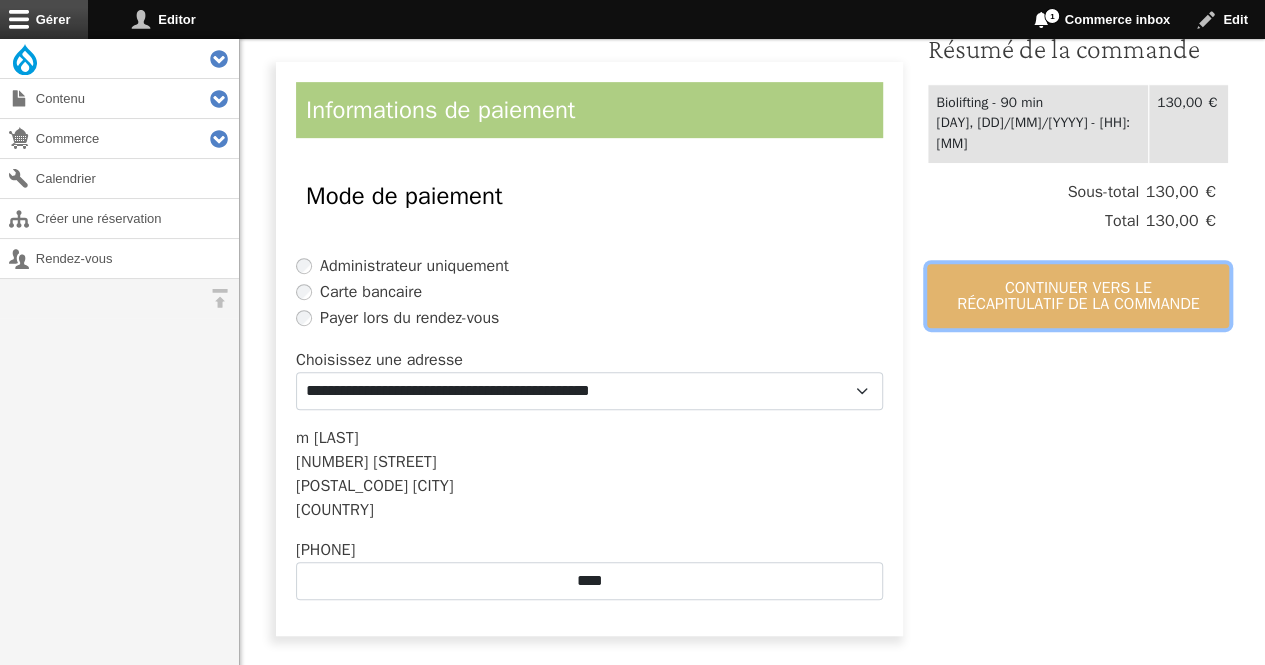 click on "Continuer vers le récapitulatif de la commande" at bounding box center (1078, 296) 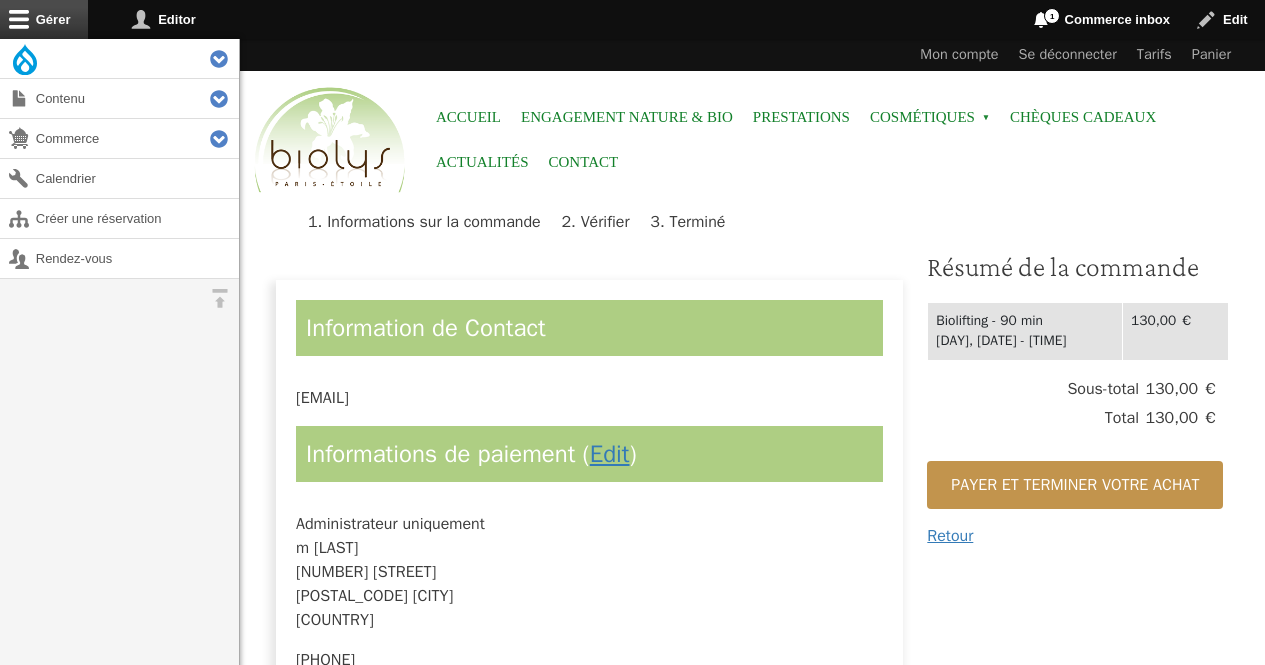 scroll, scrollTop: 0, scrollLeft: 0, axis: both 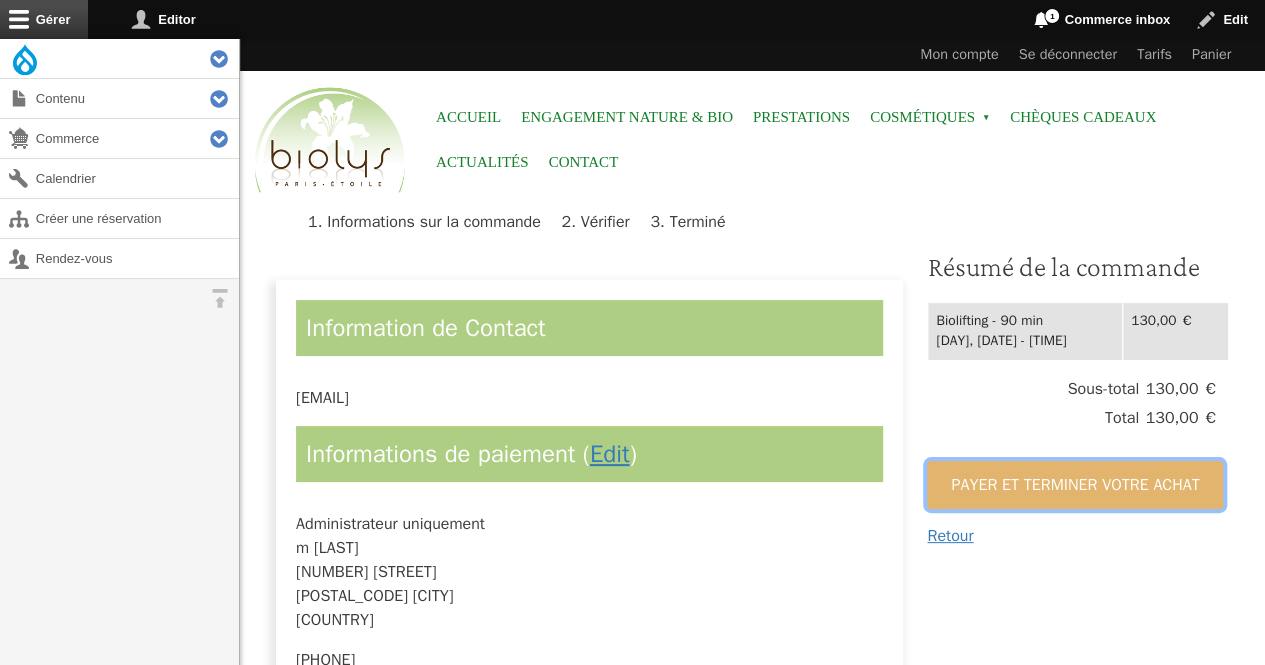 click on "Payer et terminer votre achat" at bounding box center (1075, 485) 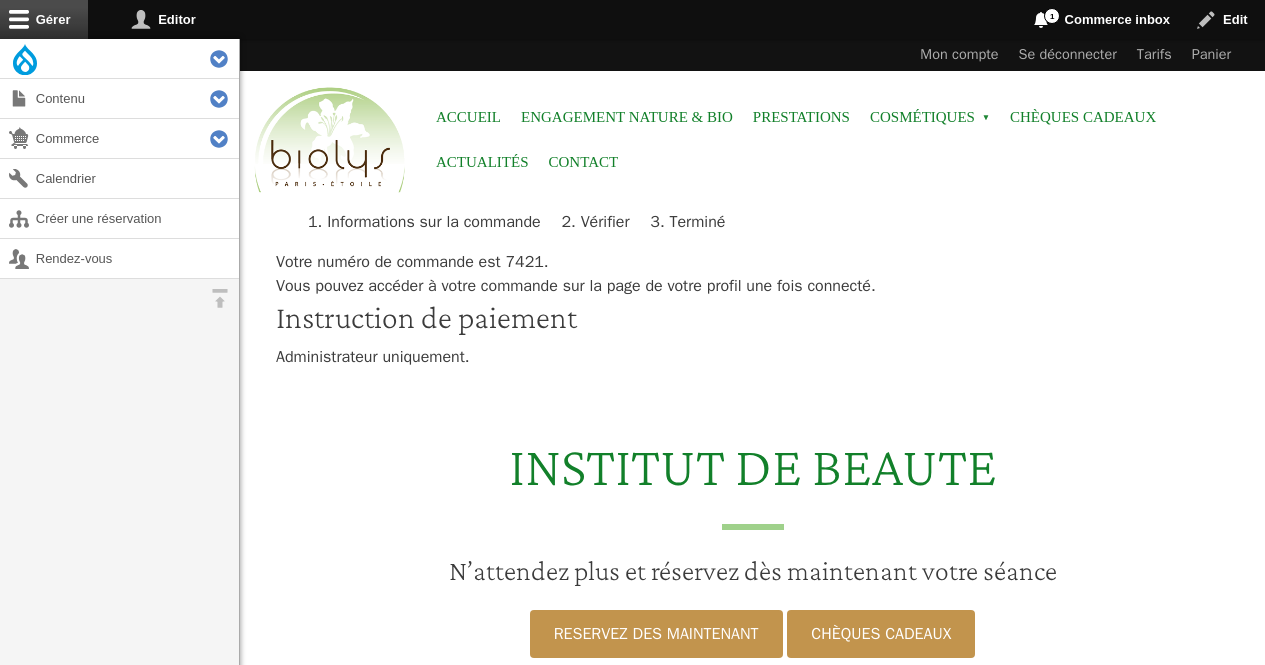 scroll, scrollTop: 0, scrollLeft: 0, axis: both 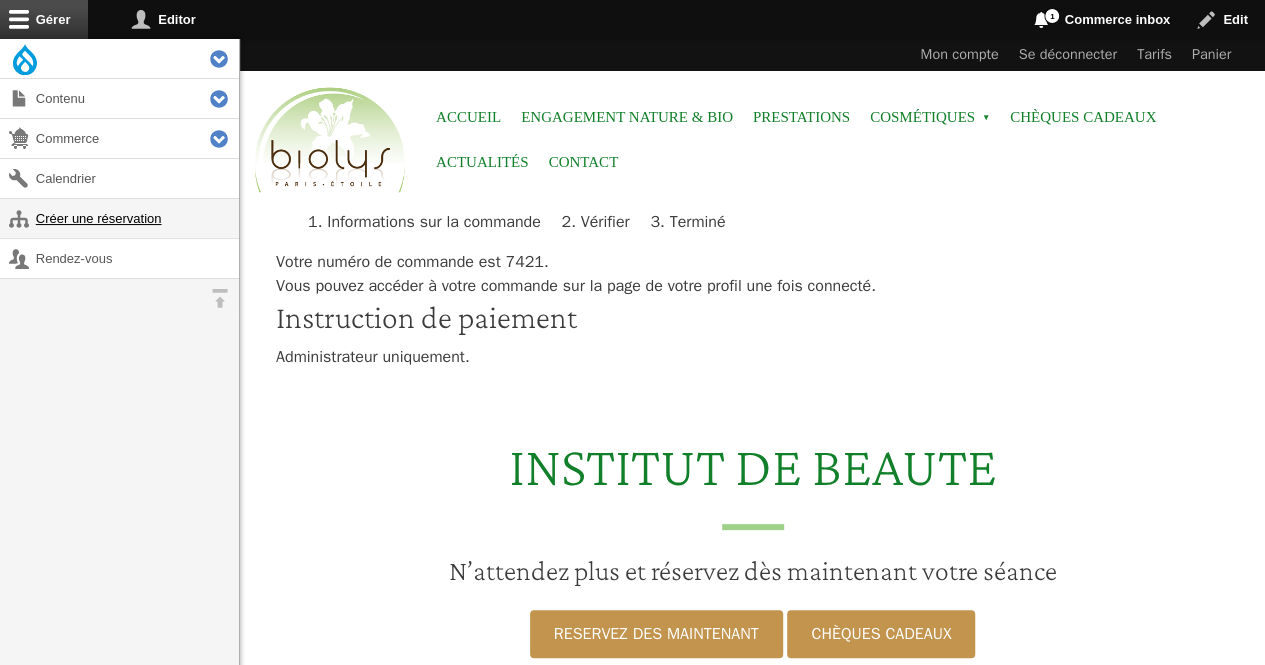 click on "Créer une réservation" at bounding box center [119, 218] 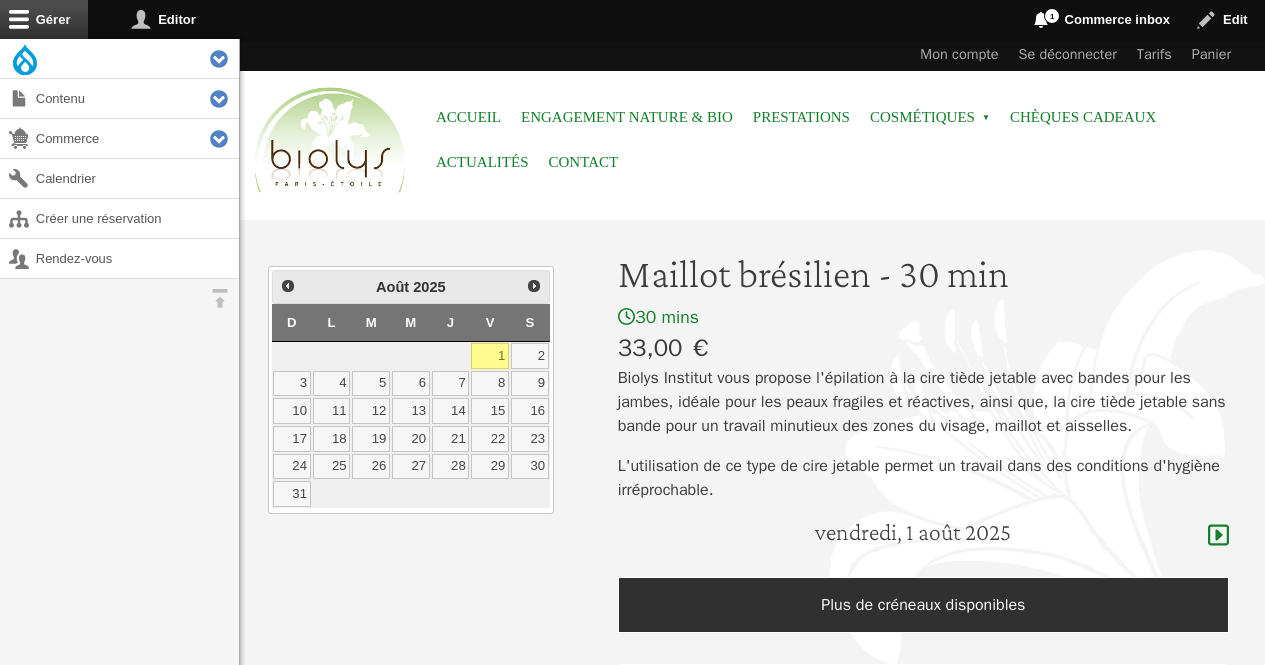 scroll, scrollTop: 0, scrollLeft: 0, axis: both 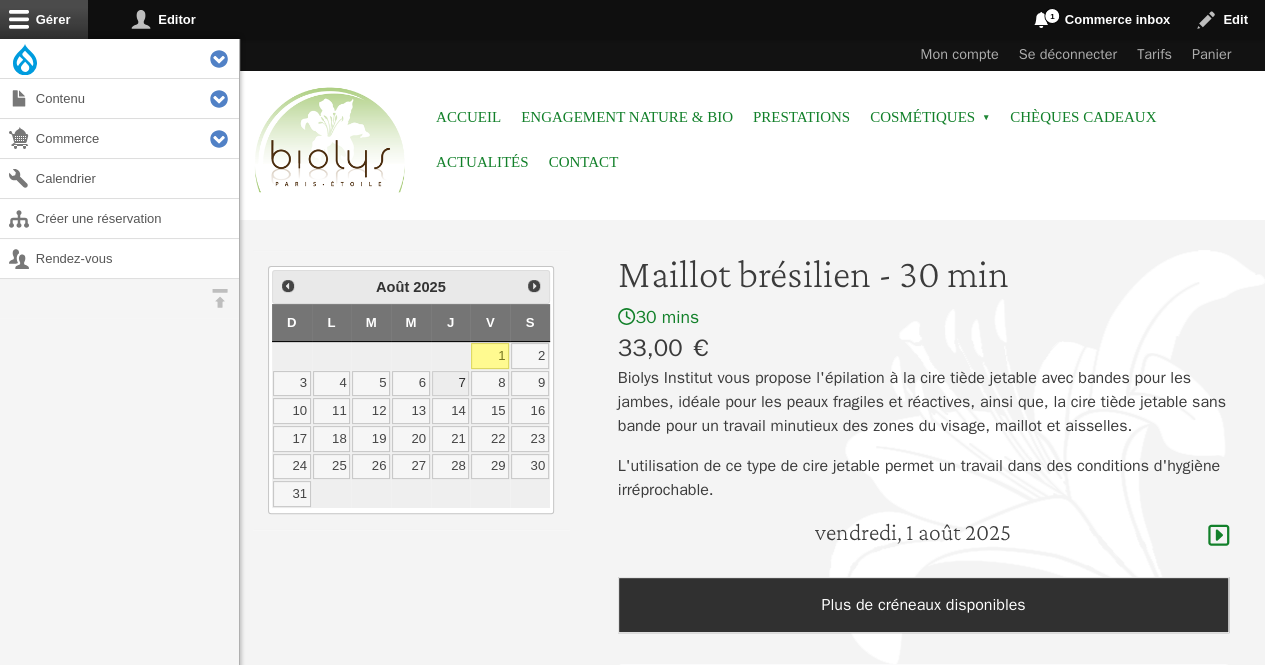 click on "7" at bounding box center (451, 384) 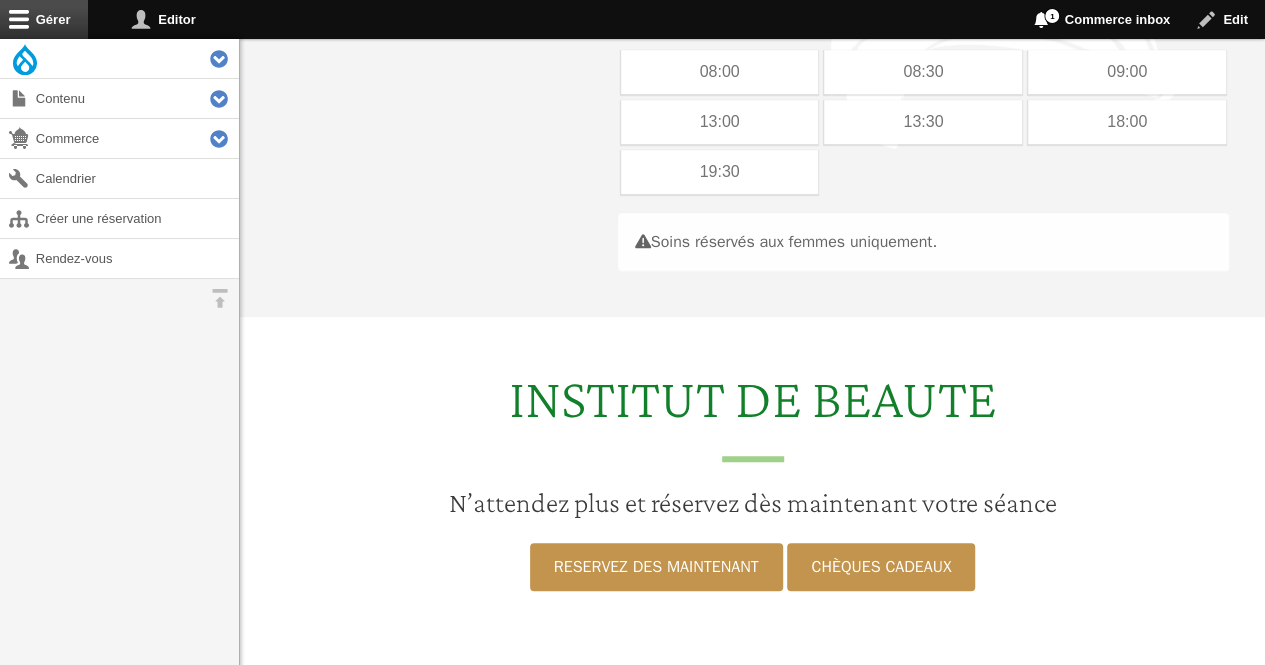 scroll, scrollTop: 517, scrollLeft: 0, axis: vertical 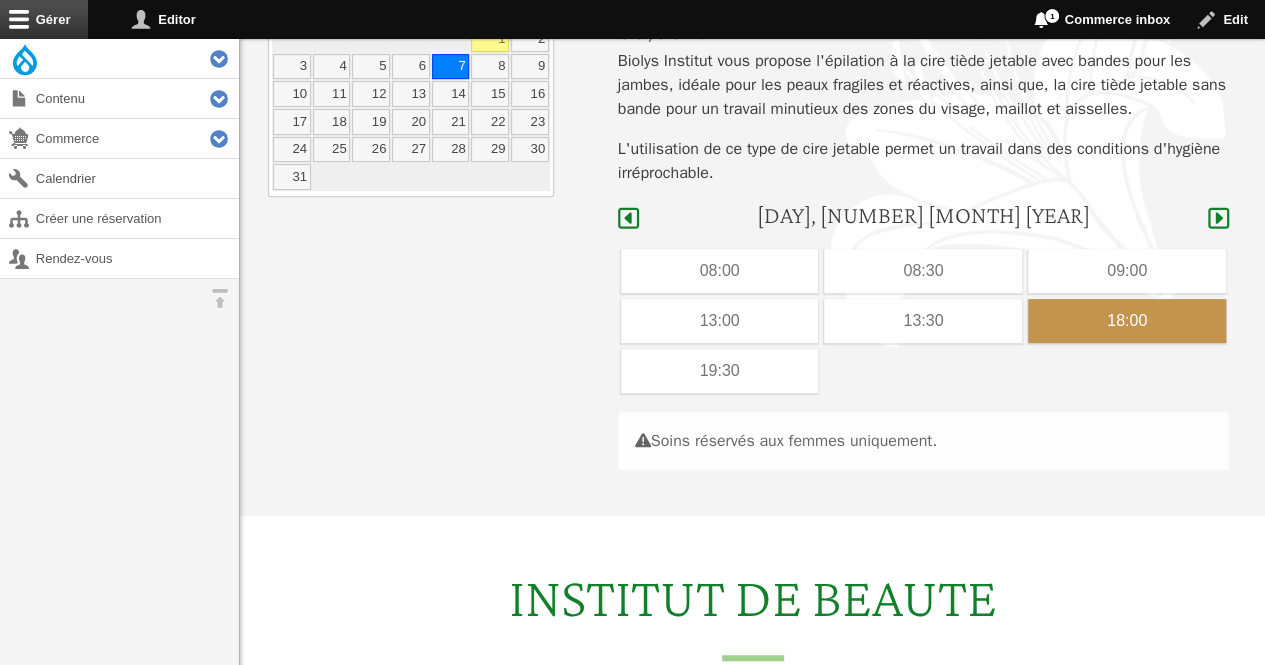click on "18:00" at bounding box center (1127, 321) 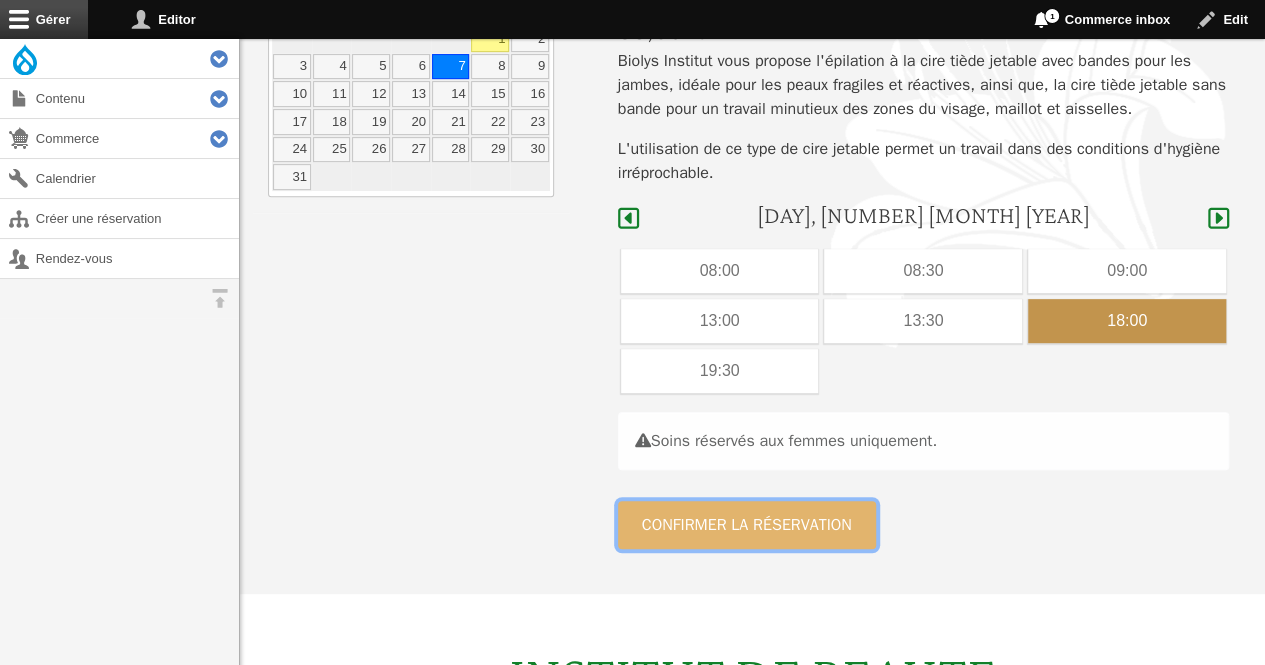 click on "Confirmer la réservation" at bounding box center (747, 525) 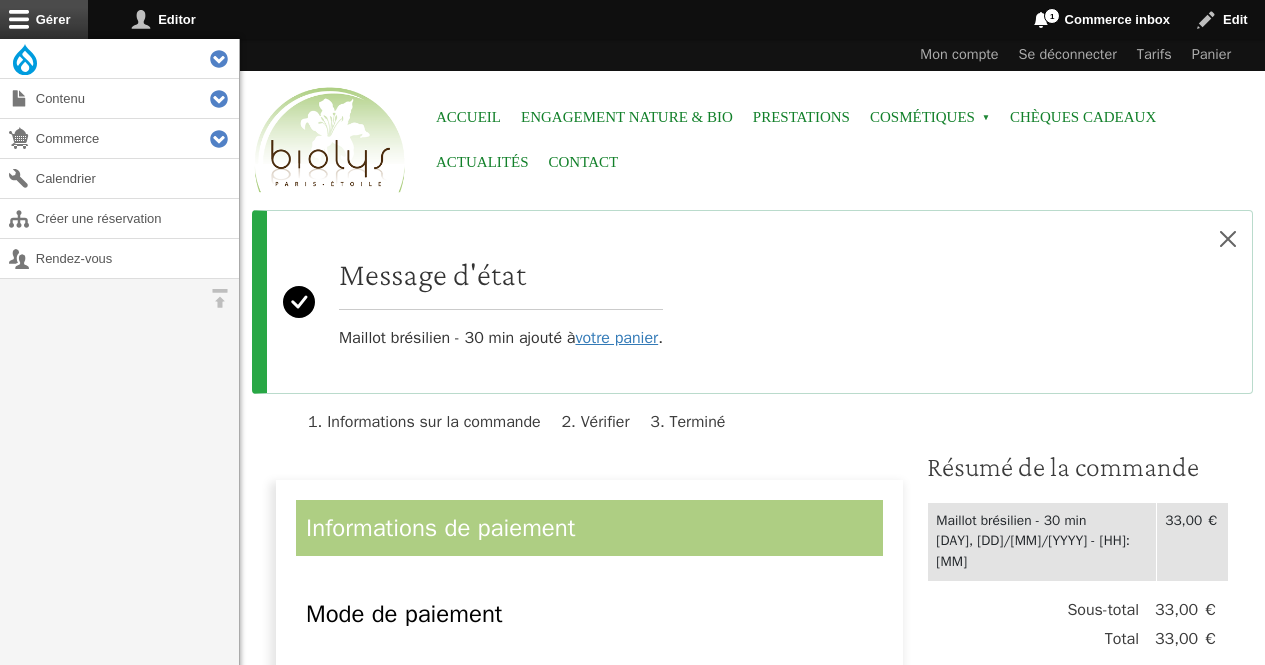 scroll, scrollTop: 0, scrollLeft: 0, axis: both 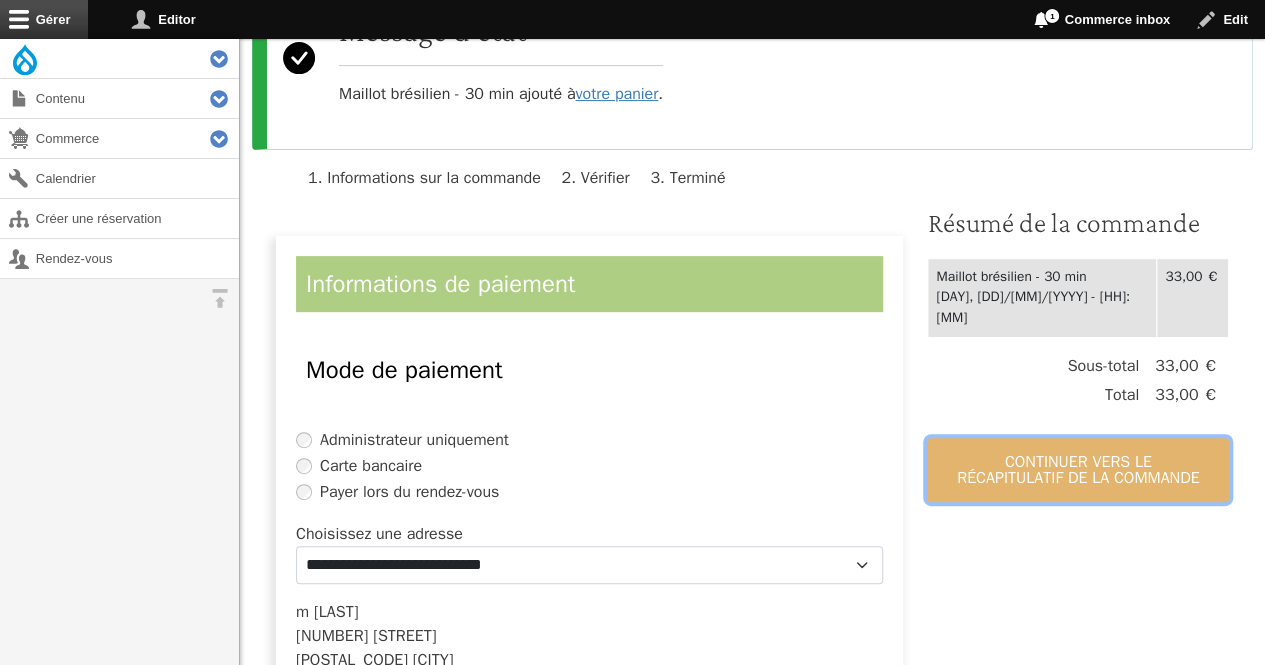 click on "Continuer vers le récapitulatif de la commande" at bounding box center (1078, 470) 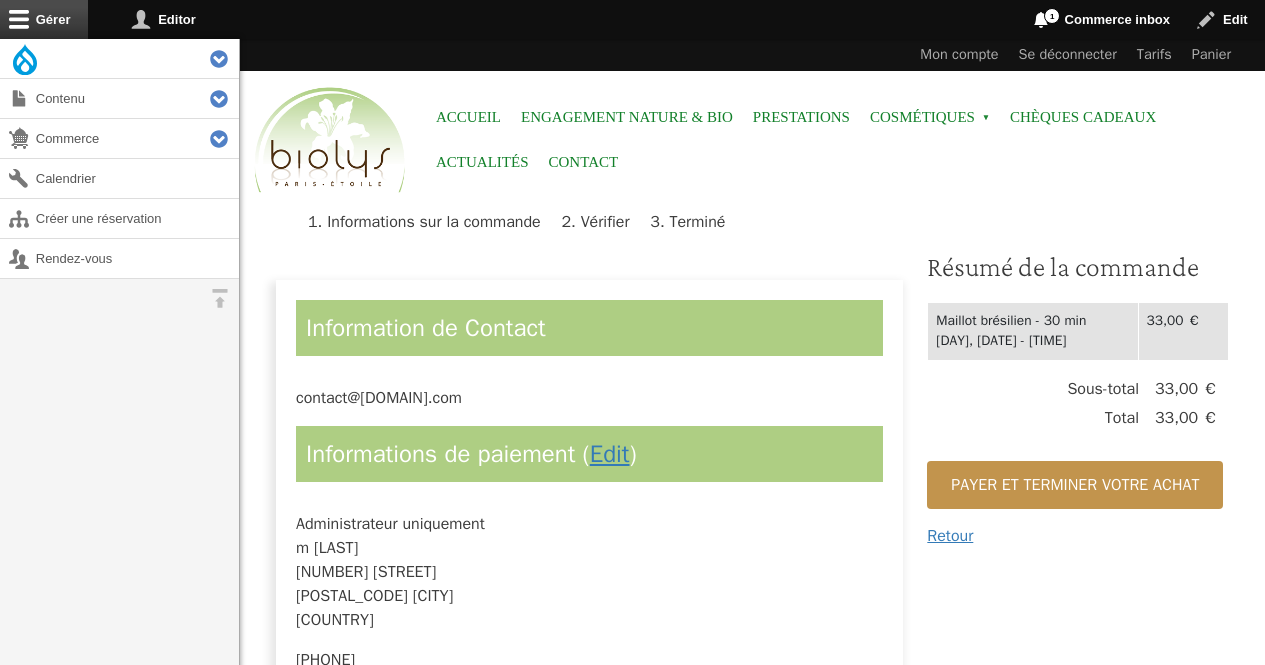 scroll, scrollTop: 0, scrollLeft: 0, axis: both 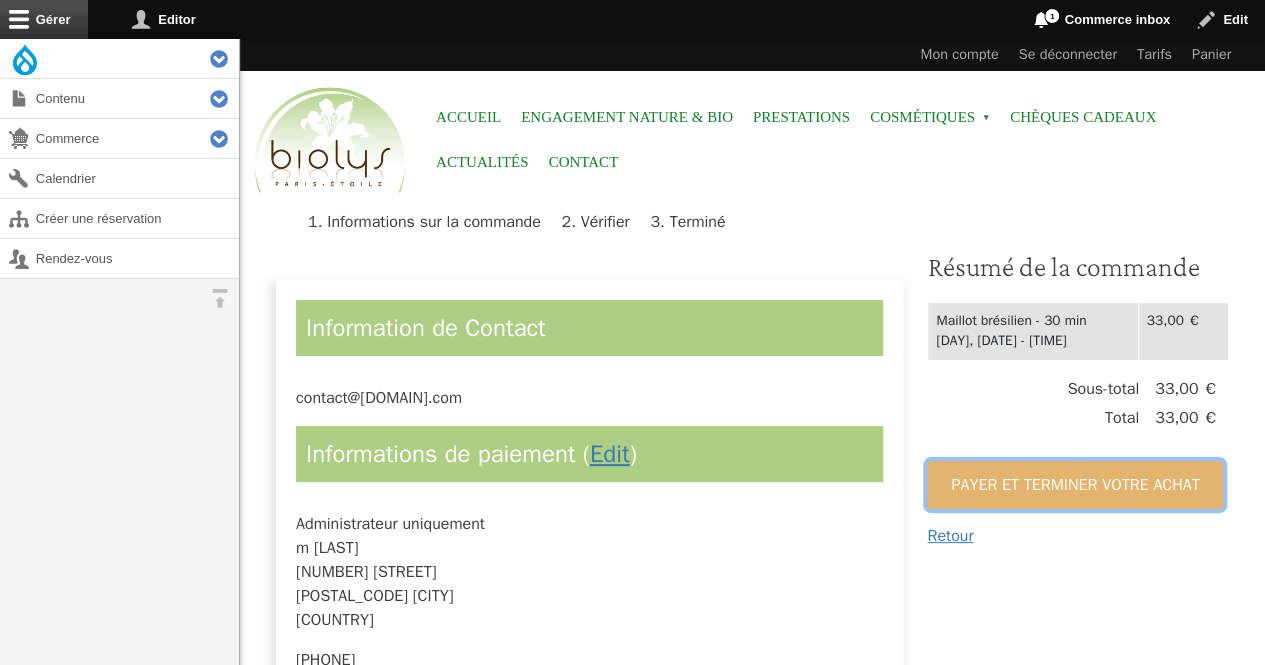 click on "Payer et terminer votre achat" at bounding box center (1075, 485) 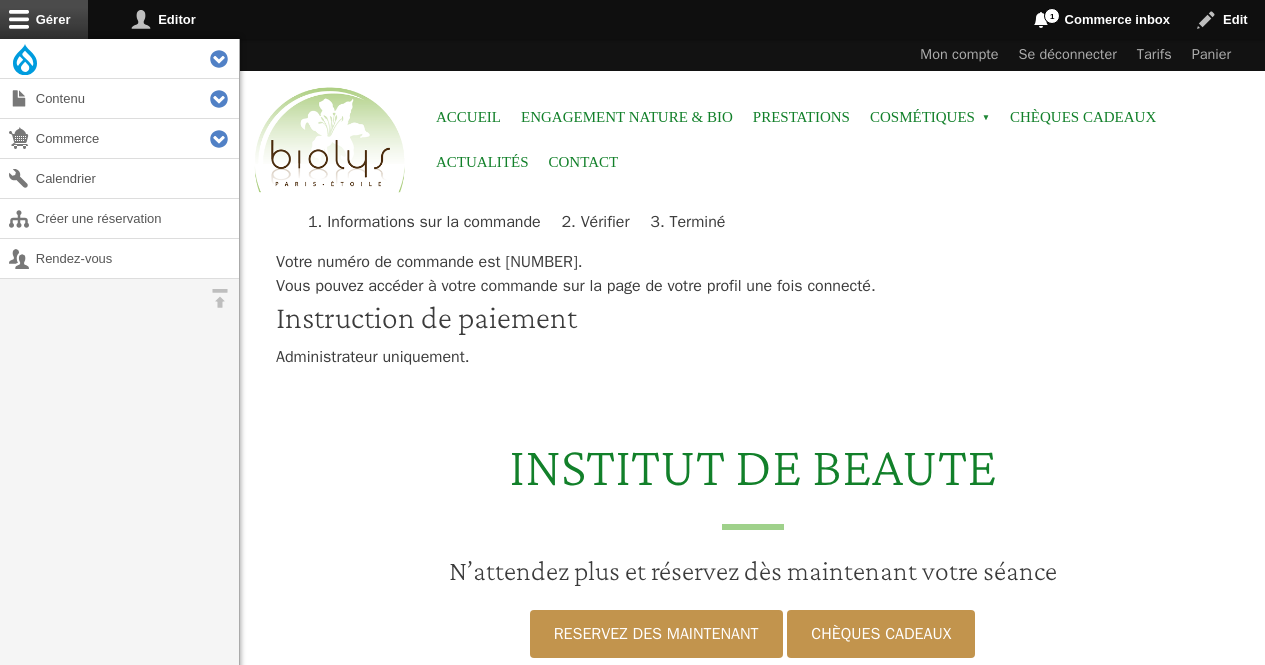 scroll, scrollTop: 0, scrollLeft: 0, axis: both 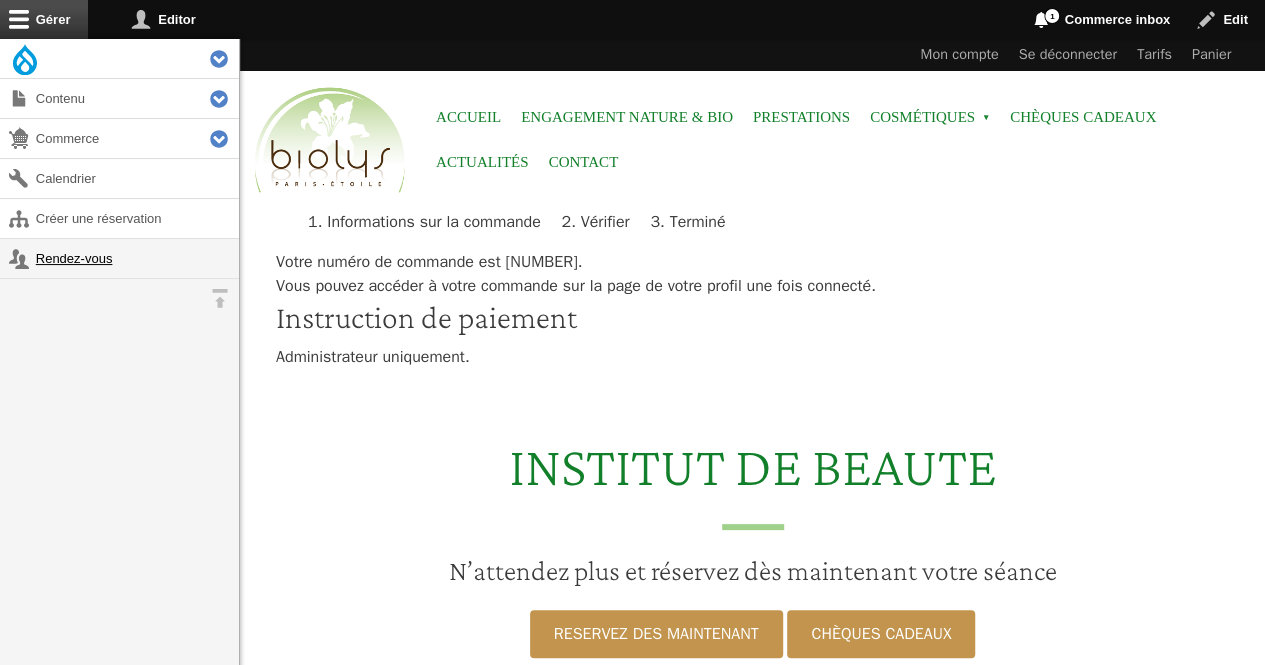 click on "Rendez-vous" at bounding box center (119, 258) 